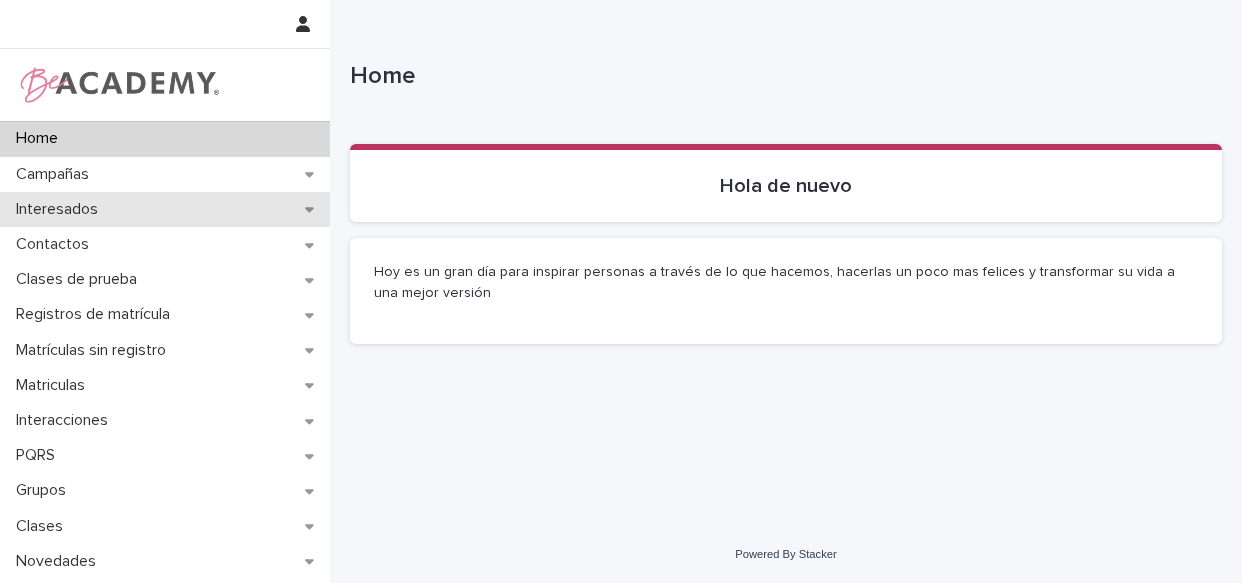 scroll, scrollTop: 0, scrollLeft: 0, axis: both 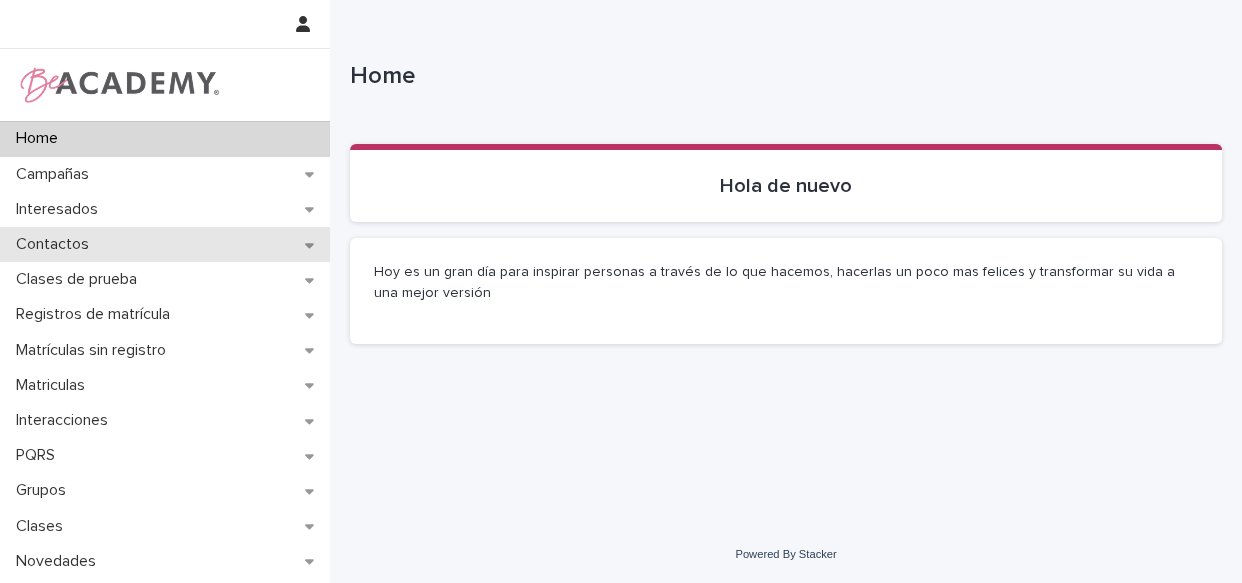 click 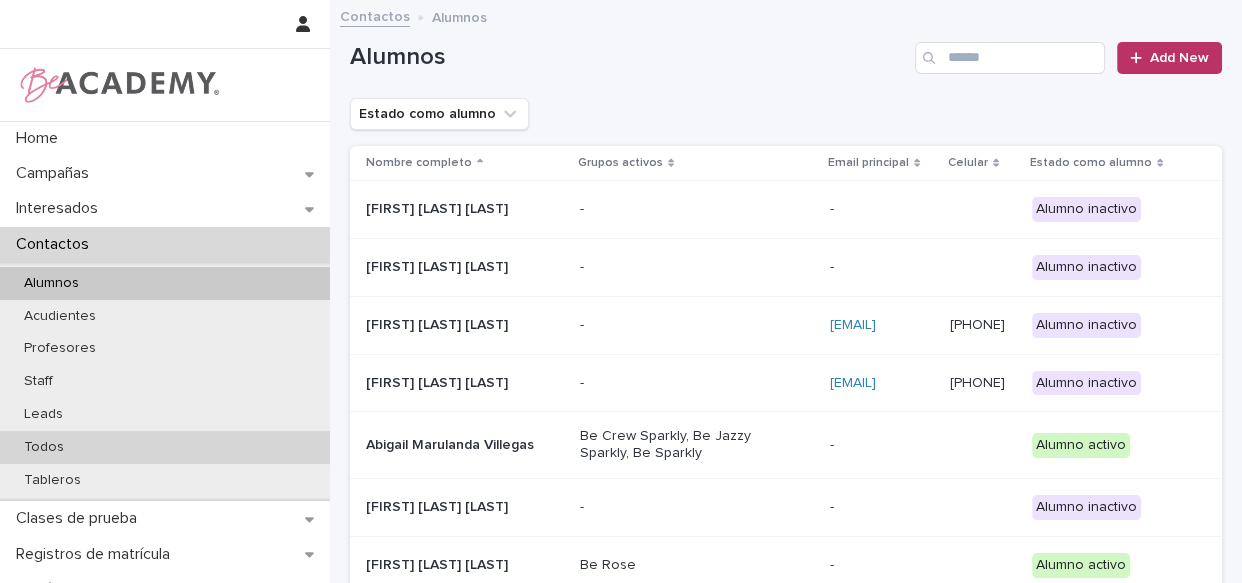 click on "Todos" at bounding box center [44, 447] 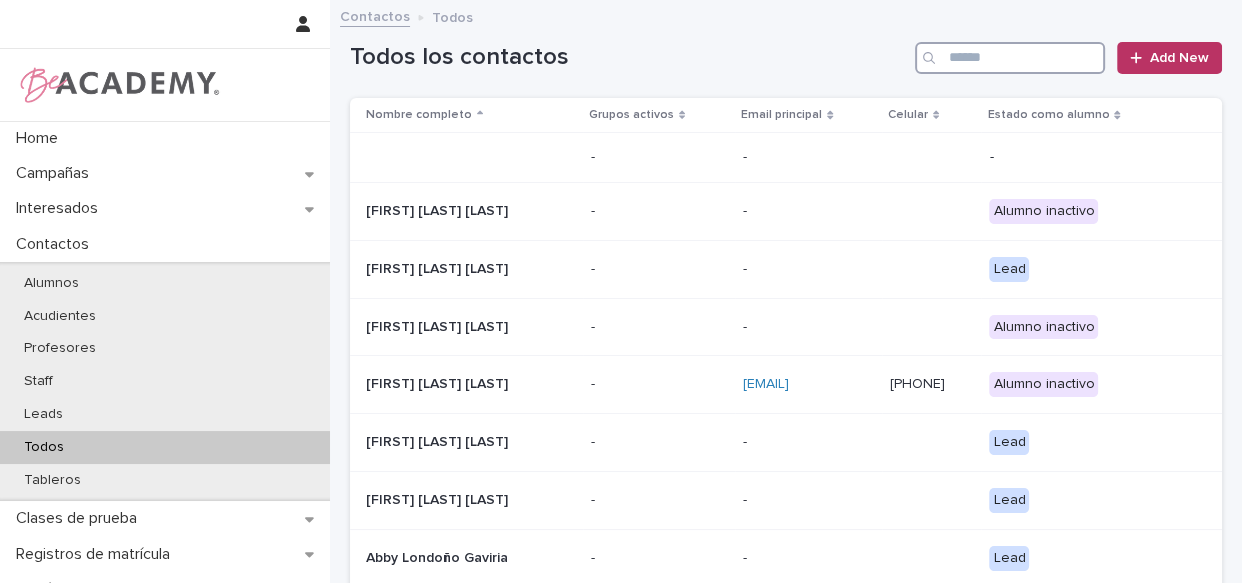 click at bounding box center (1010, 58) 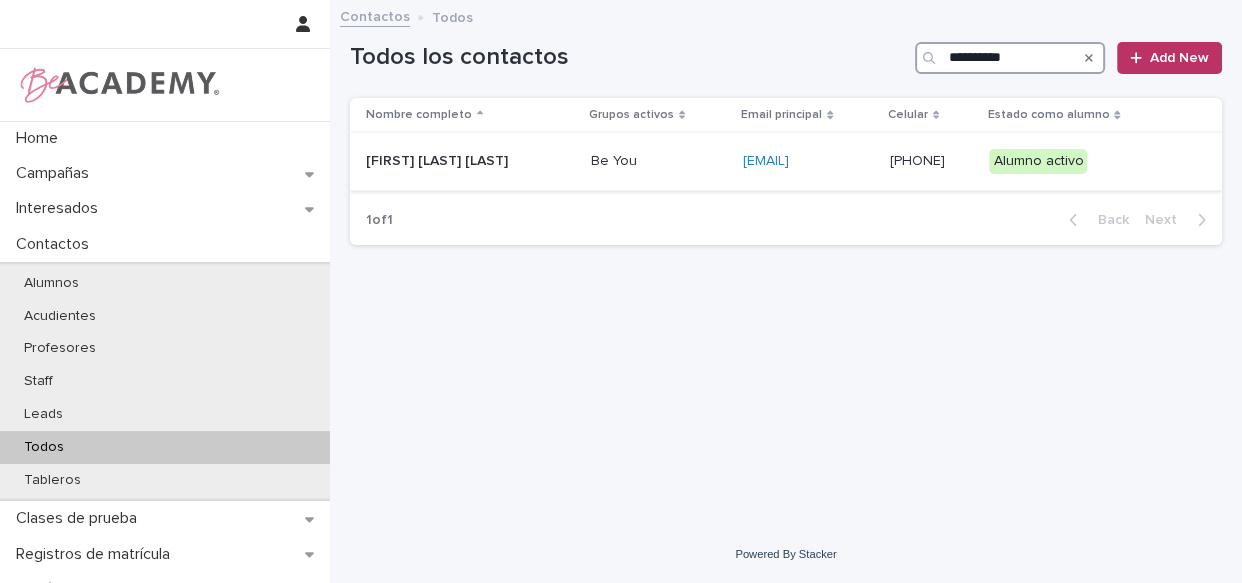 type on "**********" 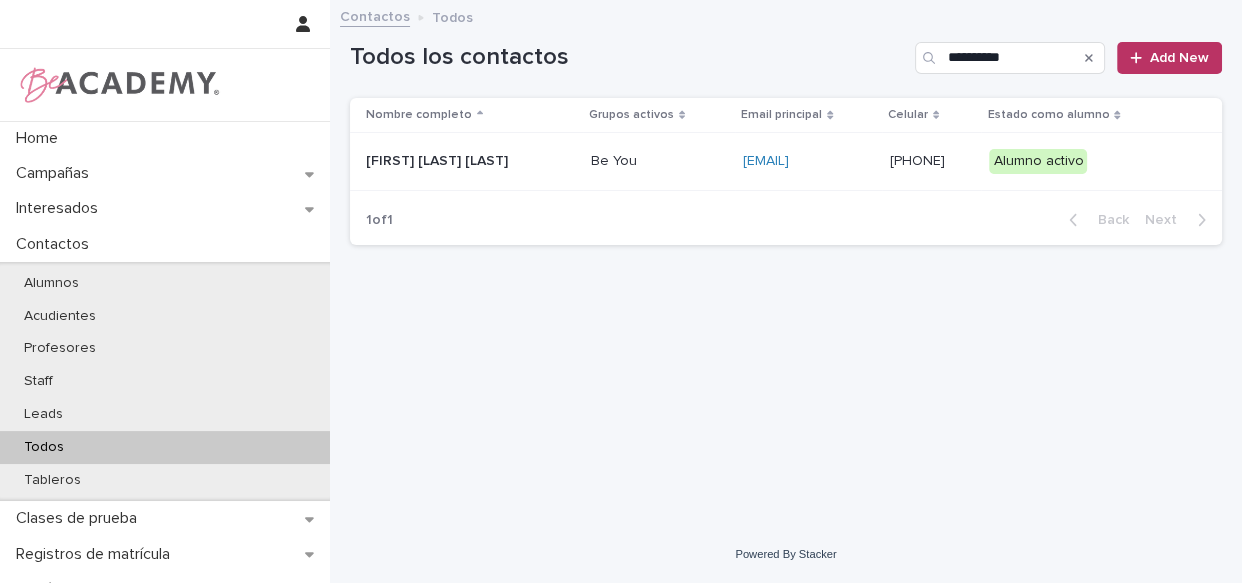 click on "Be You" at bounding box center (659, 161) 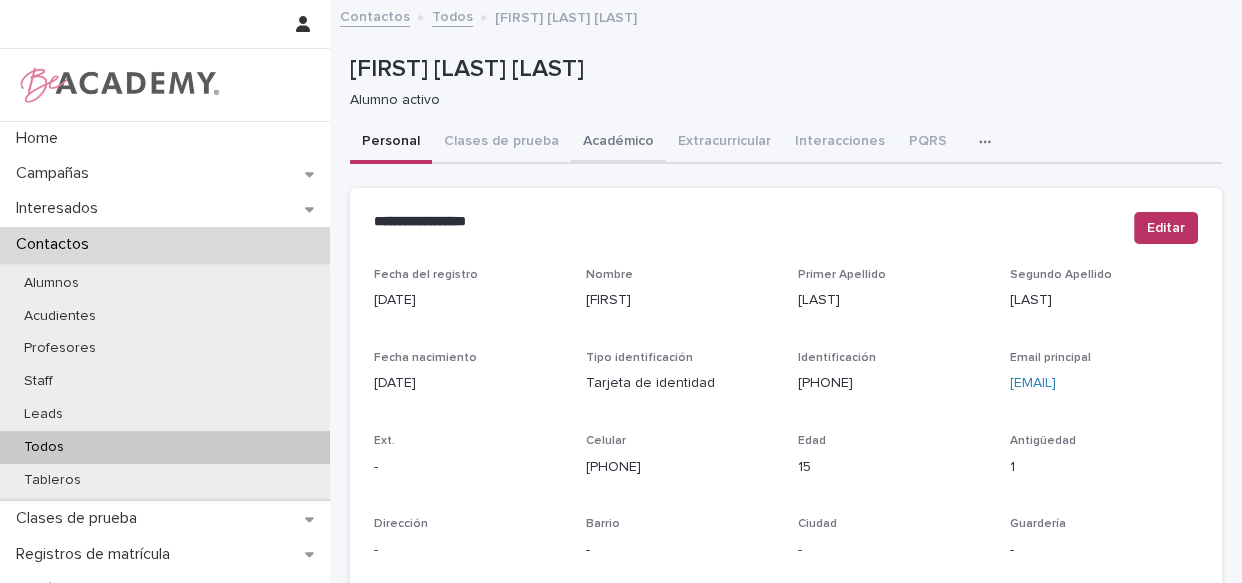click on "Académico" at bounding box center [618, 143] 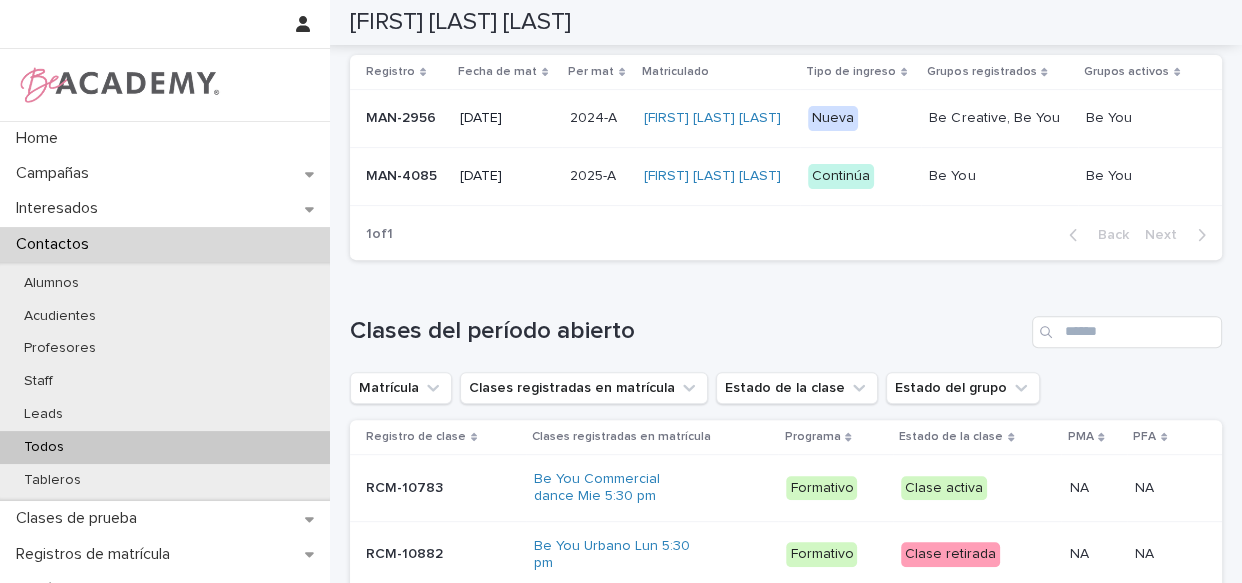 scroll, scrollTop: 686, scrollLeft: 0, axis: vertical 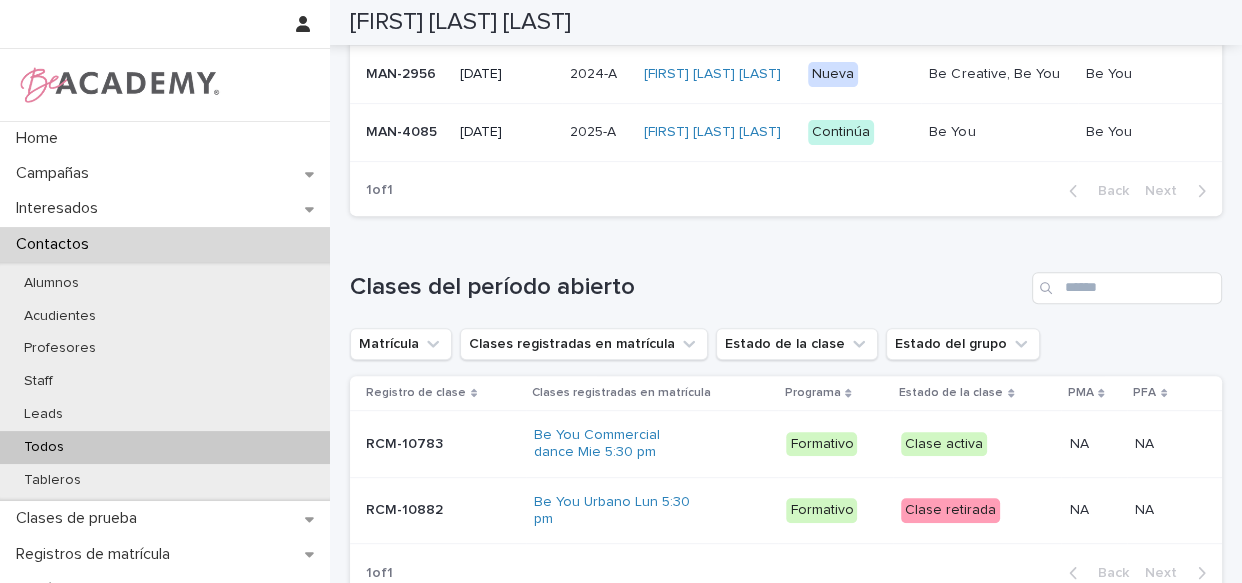 click on "Continúa" at bounding box center (860, 132) 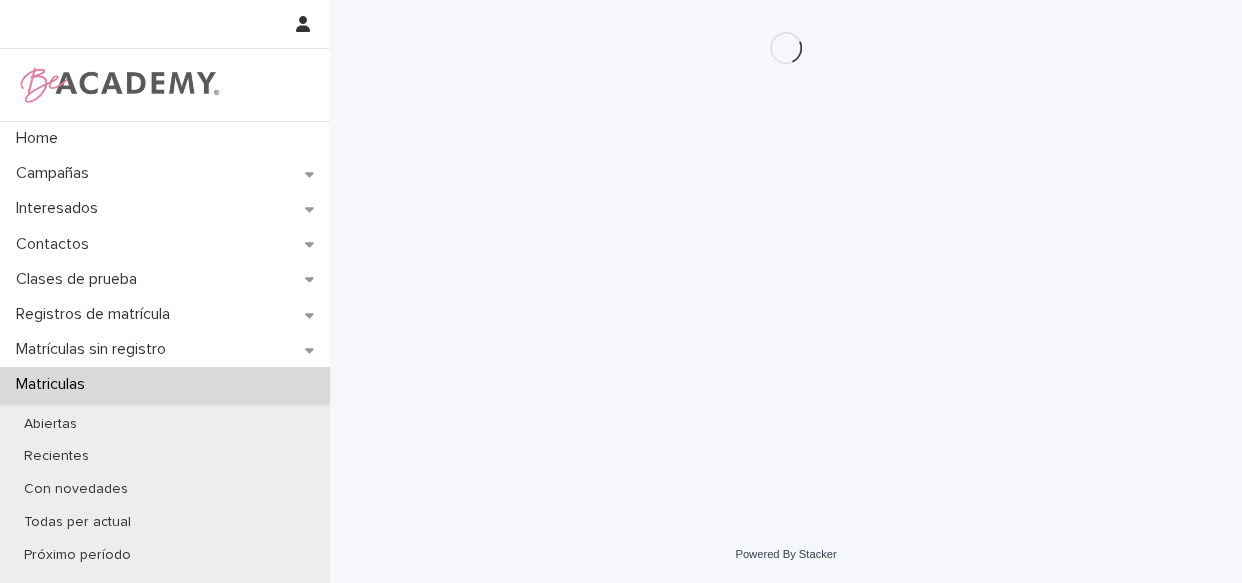 scroll, scrollTop: 0, scrollLeft: 0, axis: both 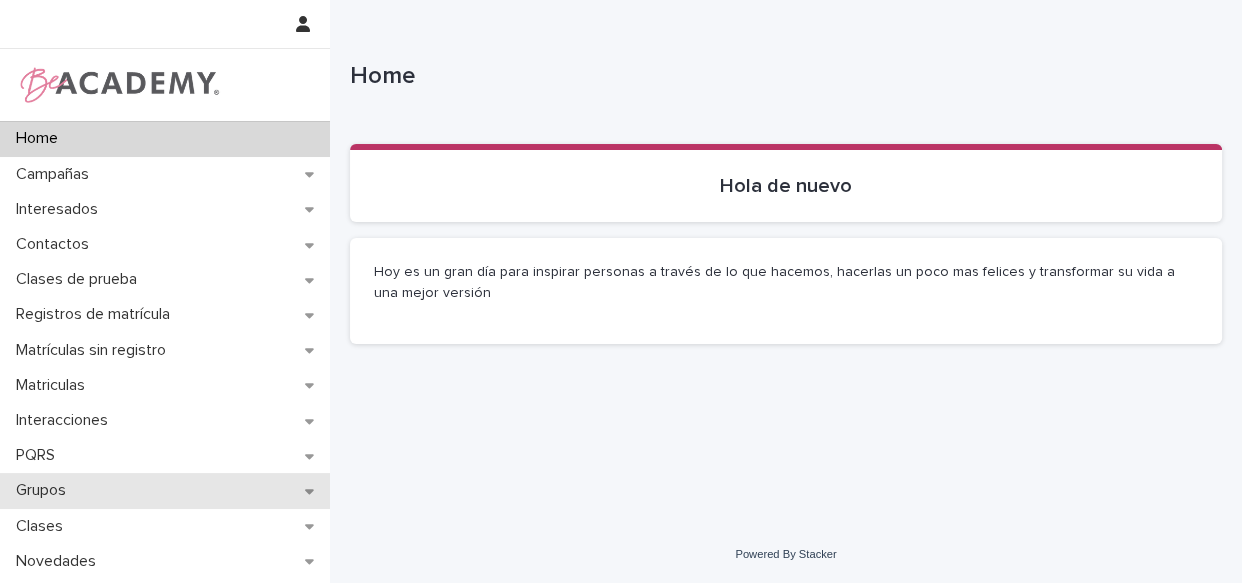 click on "Grupos" at bounding box center [45, 490] 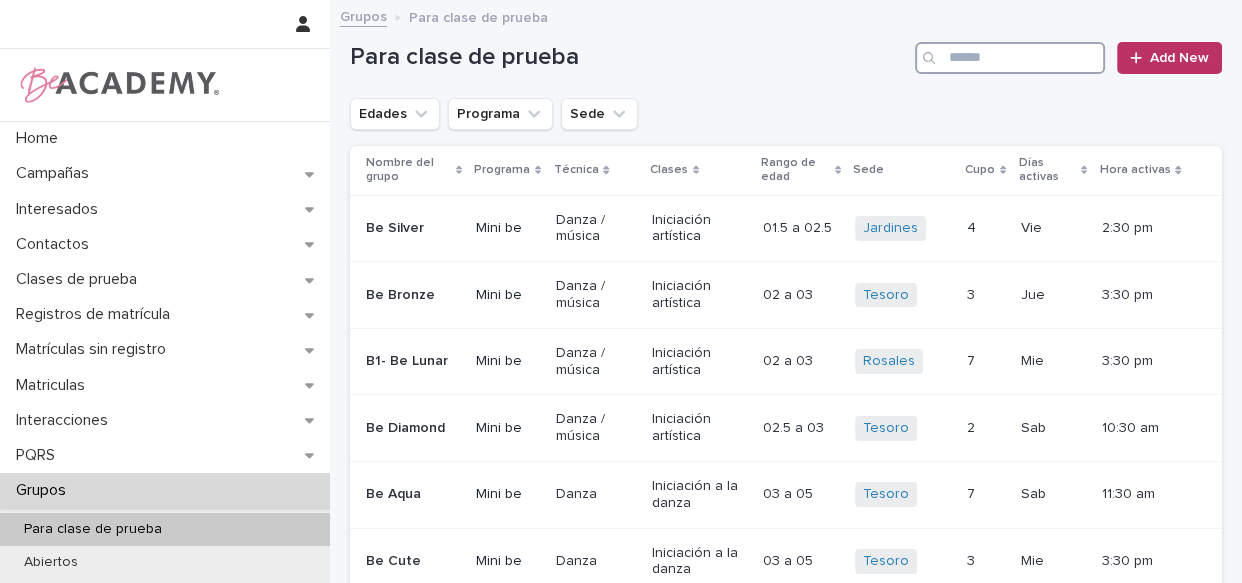 click at bounding box center [1010, 58] 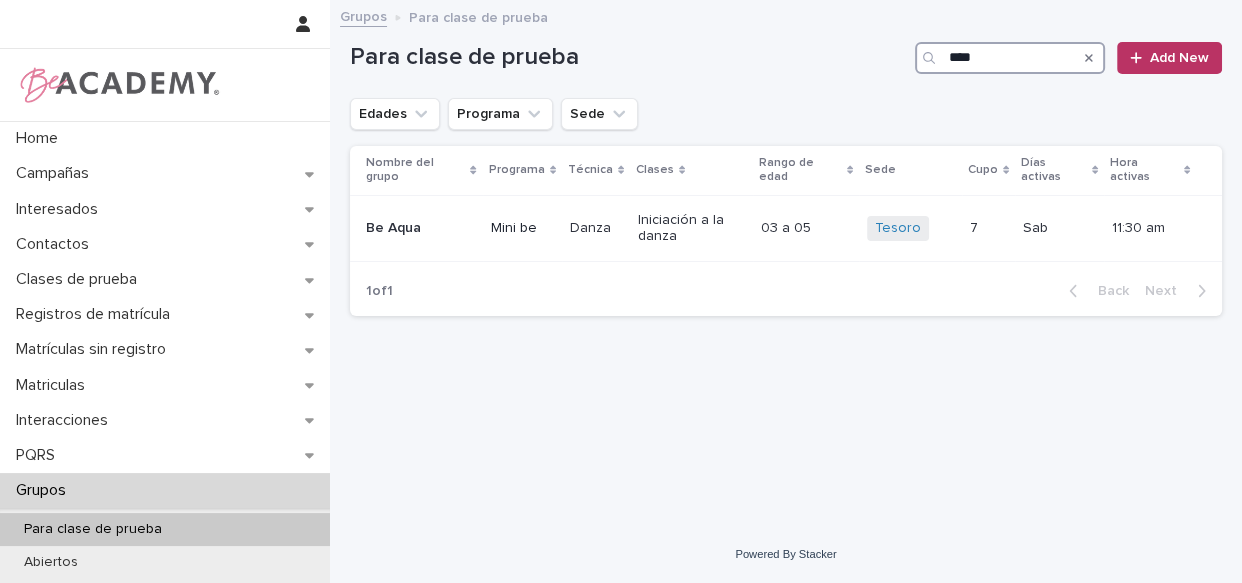 click on "****" at bounding box center (1010, 58) 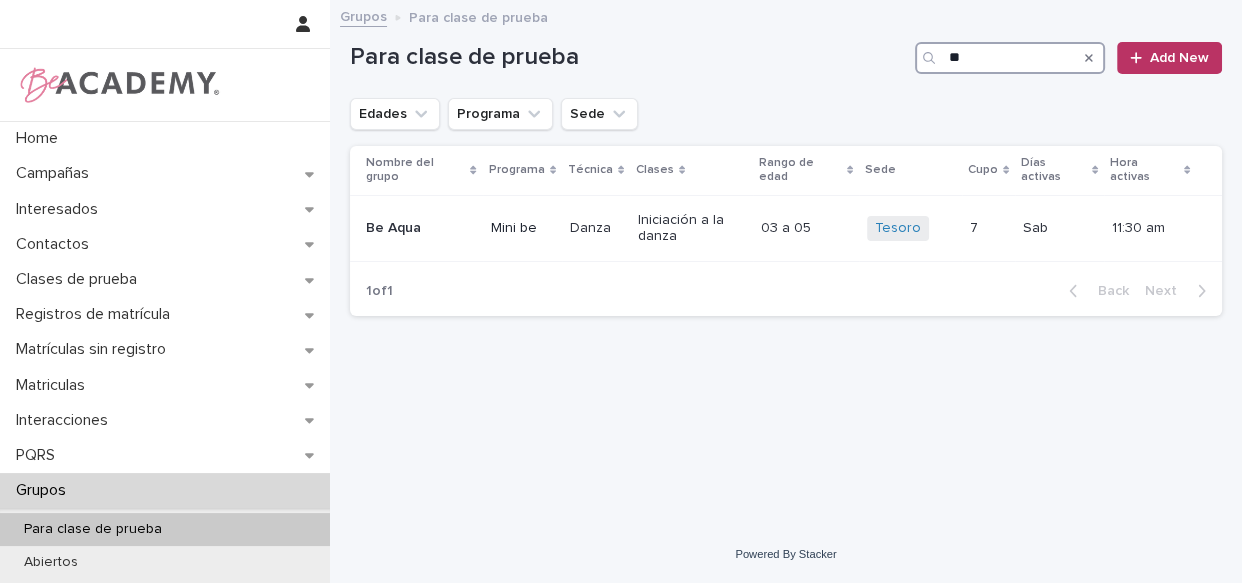type on "*" 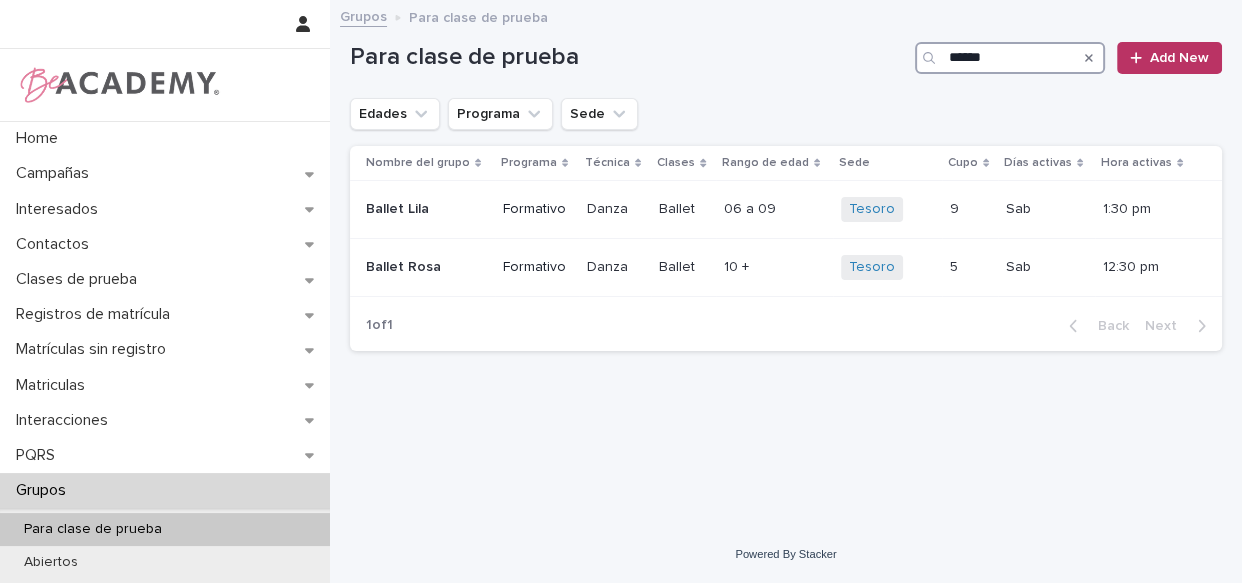 type on "******" 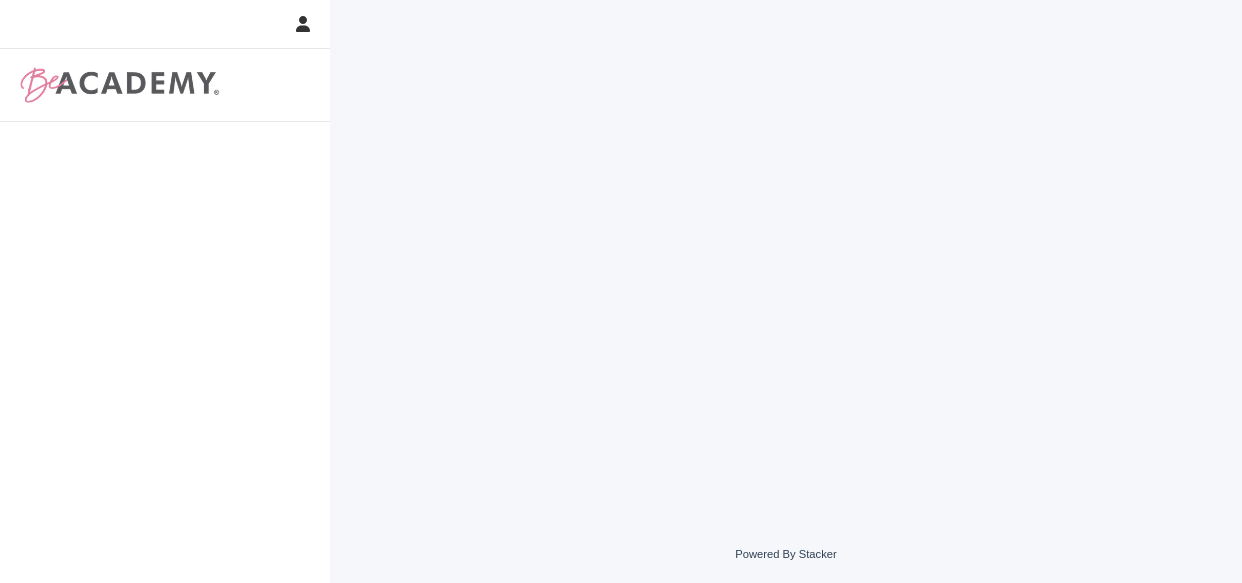 scroll, scrollTop: 0, scrollLeft: 0, axis: both 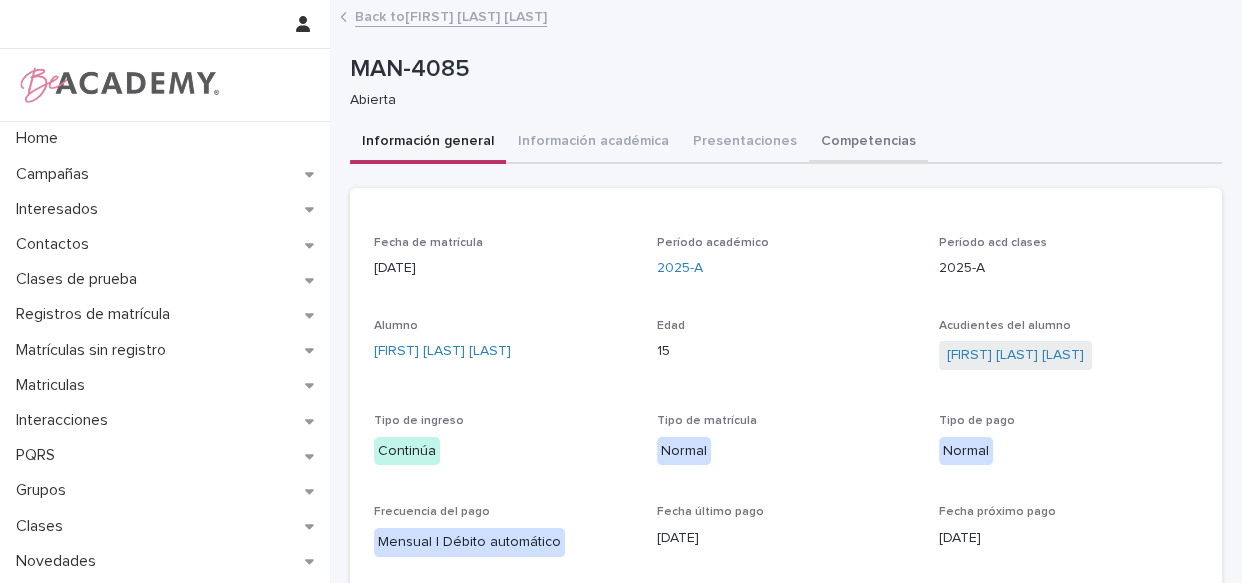 click on "Competencias" at bounding box center (868, 143) 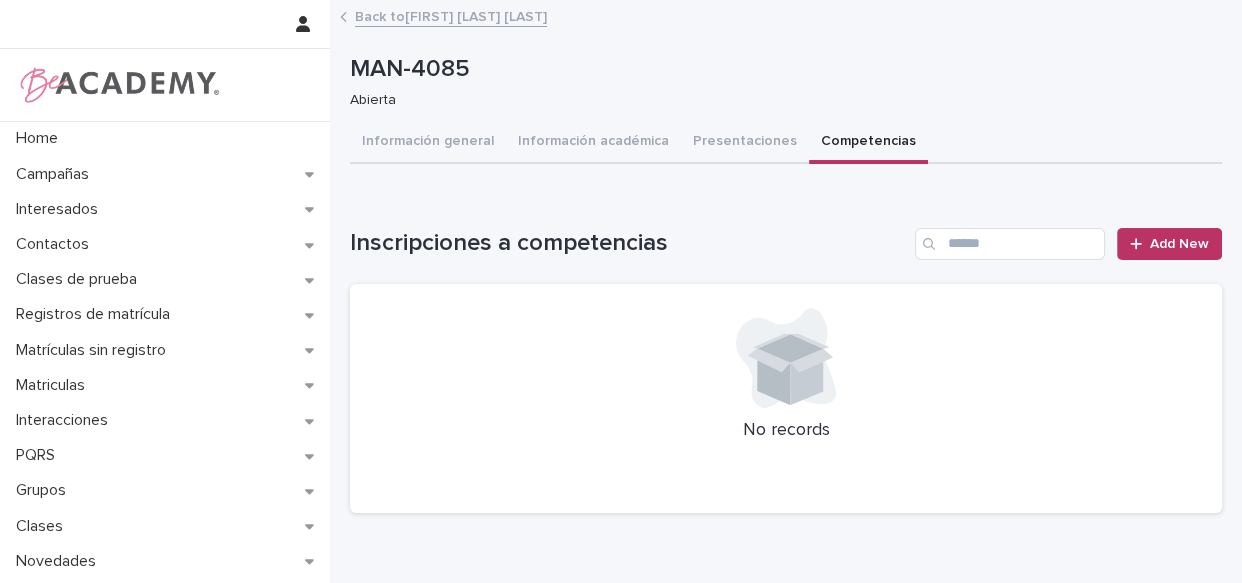 click on "Back to  [FIRST] [LAST] [LAST]" at bounding box center [451, 15] 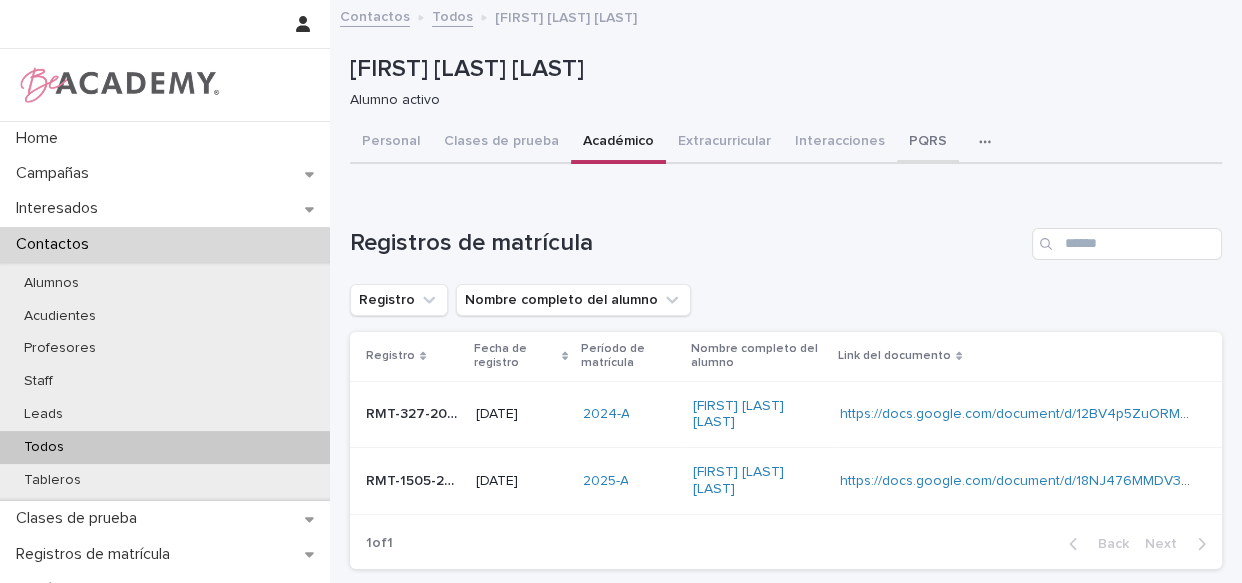 click on "PQRS" at bounding box center (928, 143) 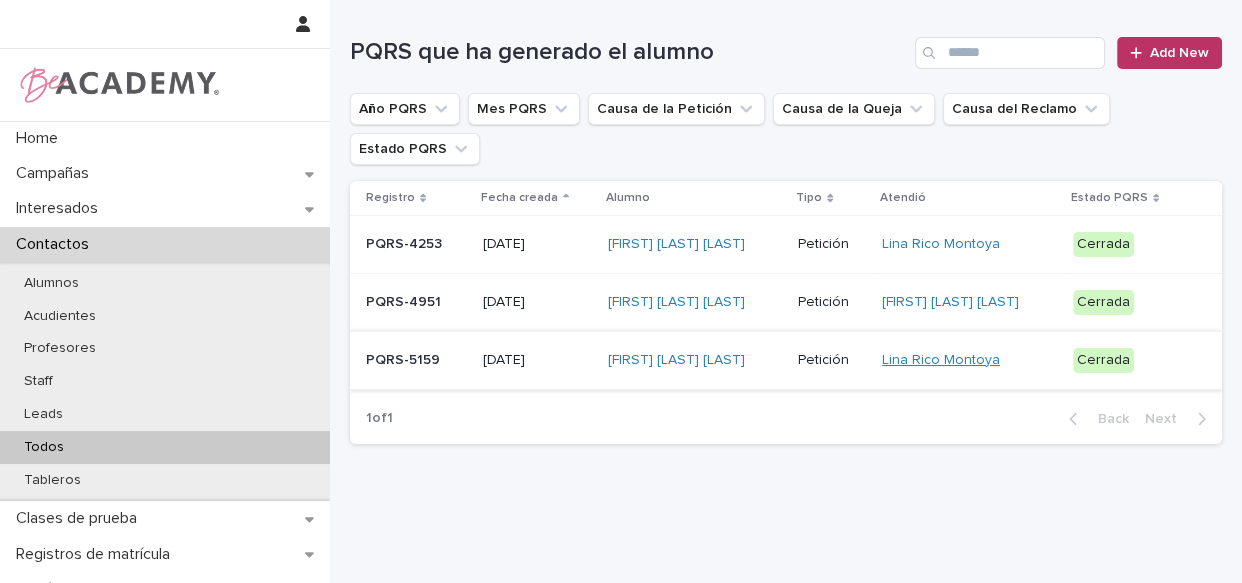 scroll, scrollTop: 131, scrollLeft: 0, axis: vertical 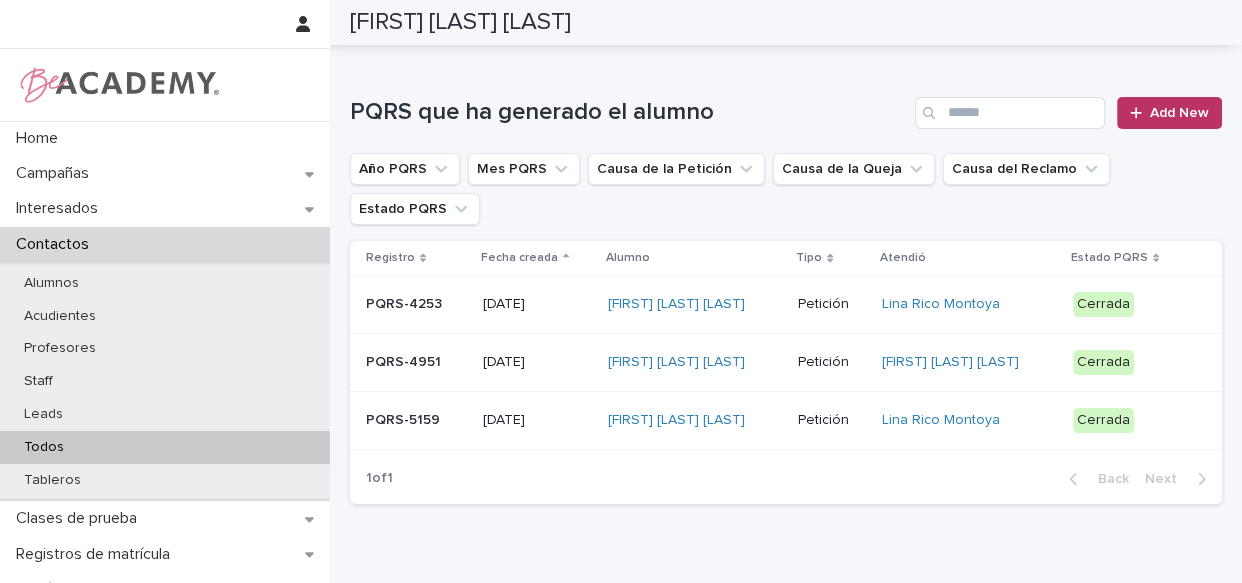 click on "[FIRST] [LAST] [LAST]" at bounding box center [695, 420] 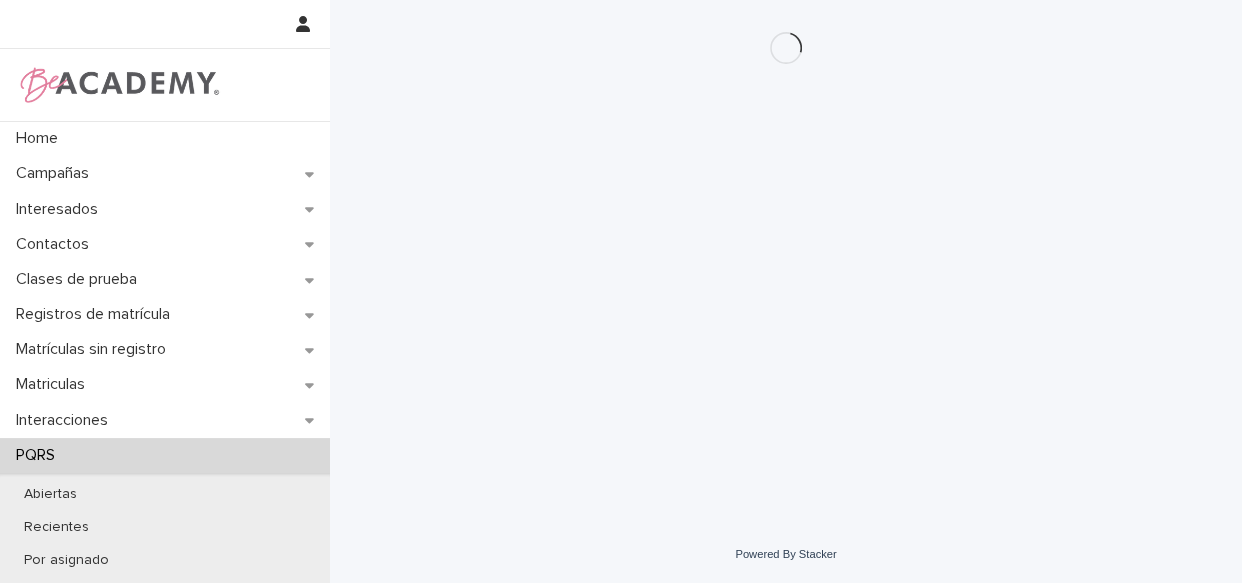 scroll, scrollTop: 0, scrollLeft: 0, axis: both 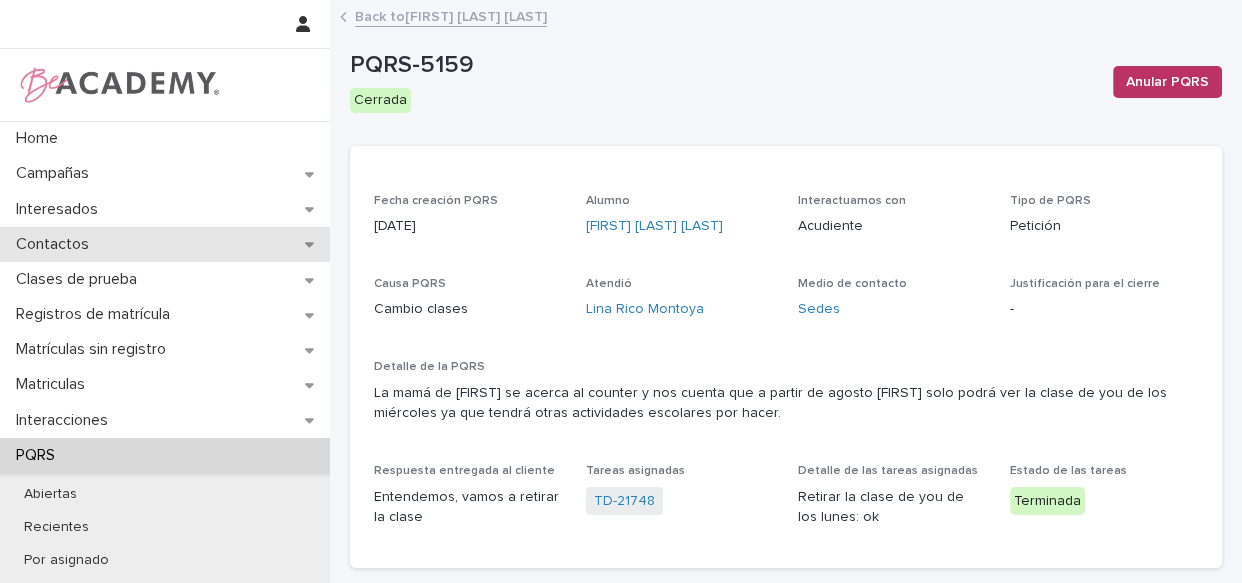click on "Contactos" at bounding box center [56, 244] 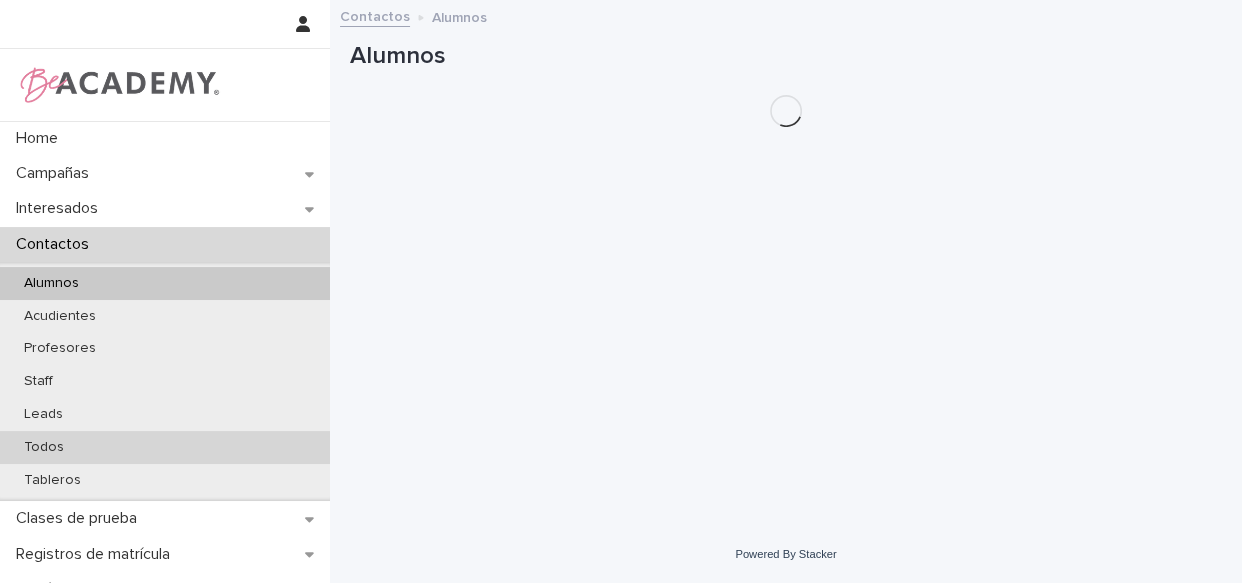 click on "Todos" at bounding box center (44, 447) 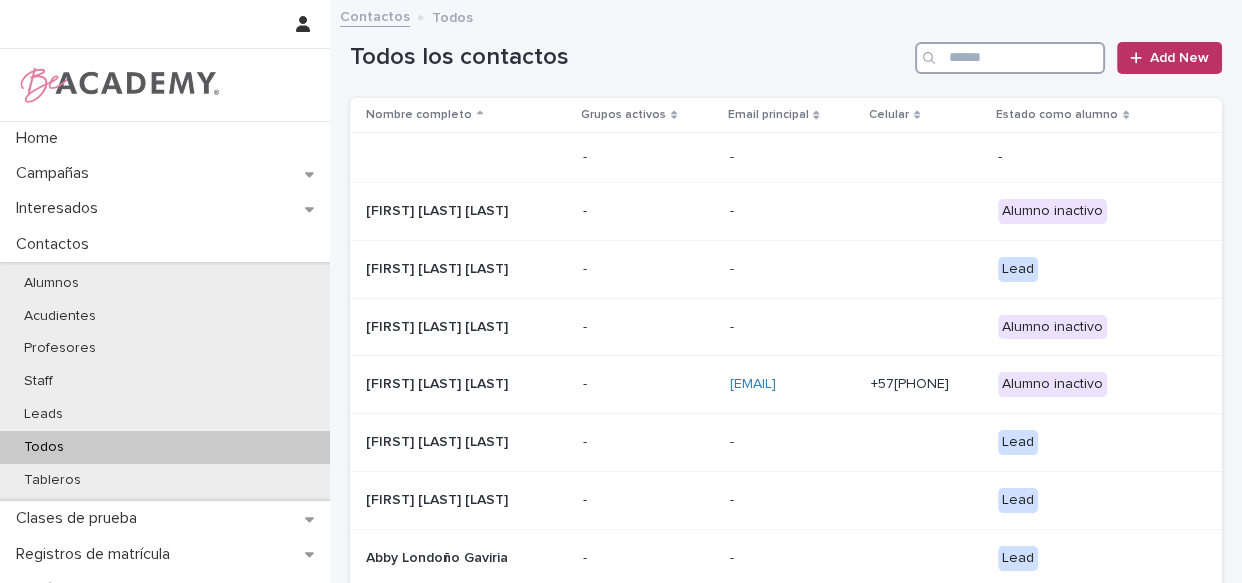 click at bounding box center (1010, 58) 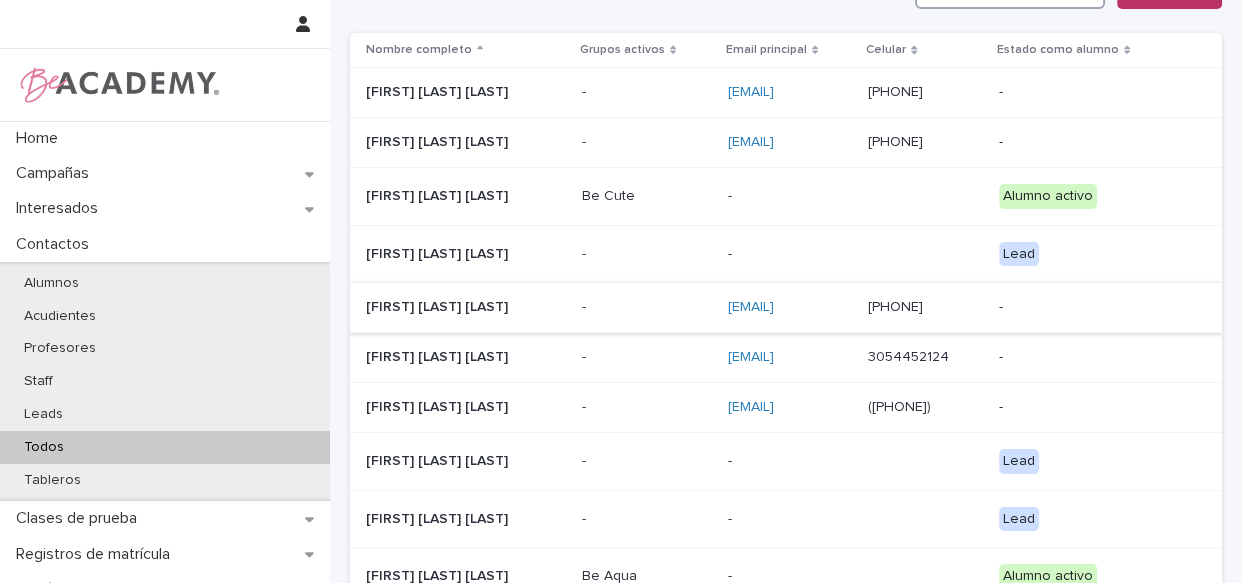 scroll, scrollTop: 181, scrollLeft: 0, axis: vertical 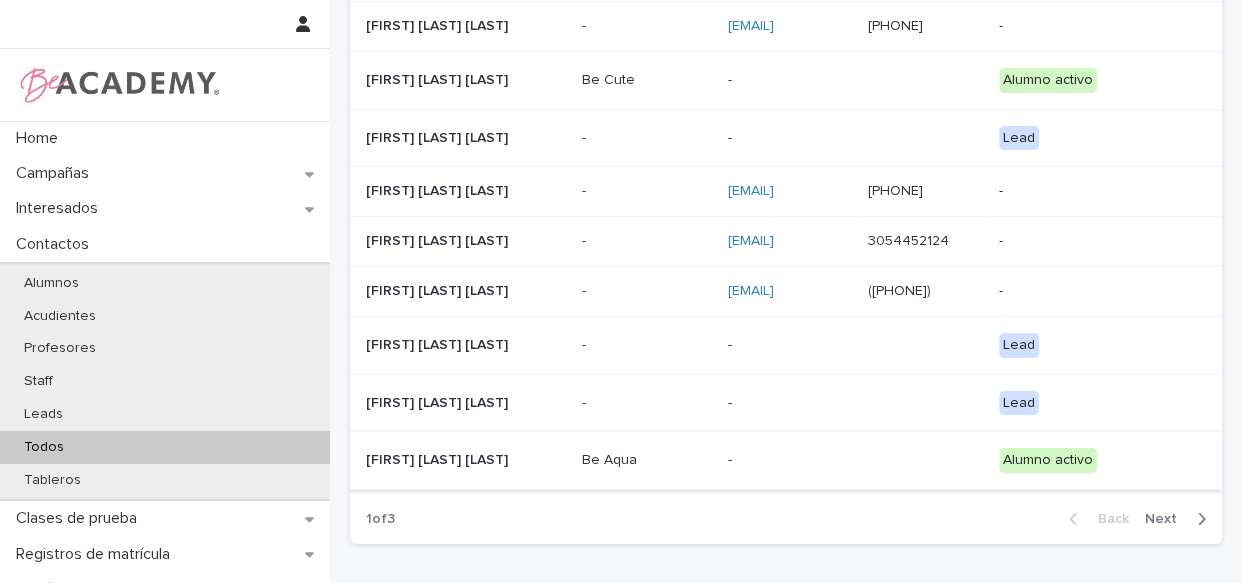 type on "*******" 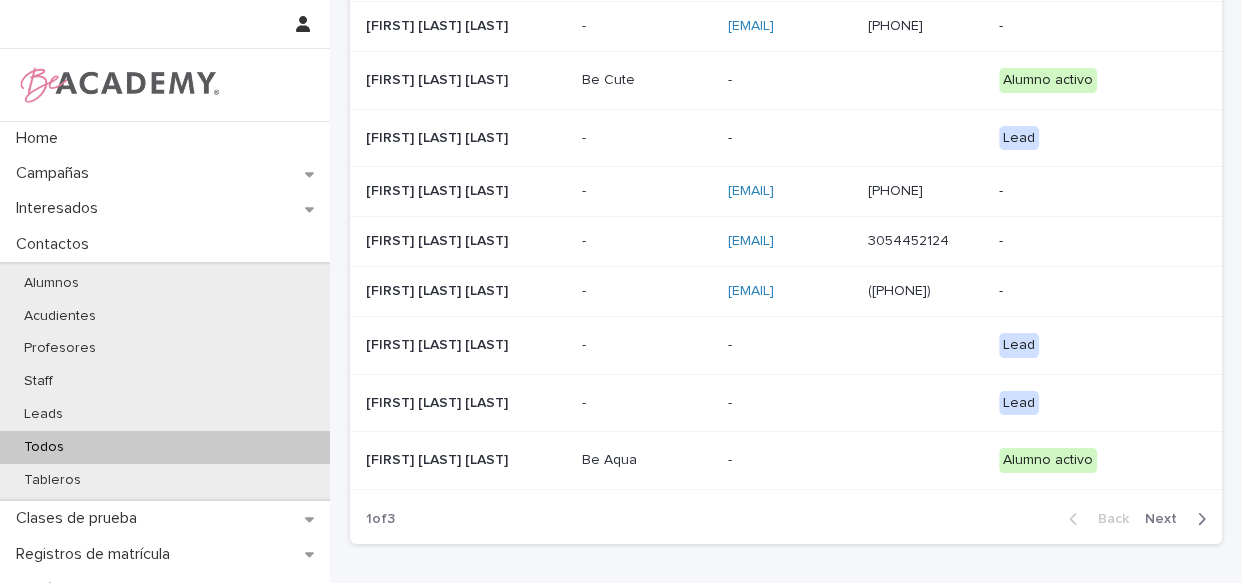 click on "[FIRST] [LAST] [LAST]" at bounding box center [462, 461] 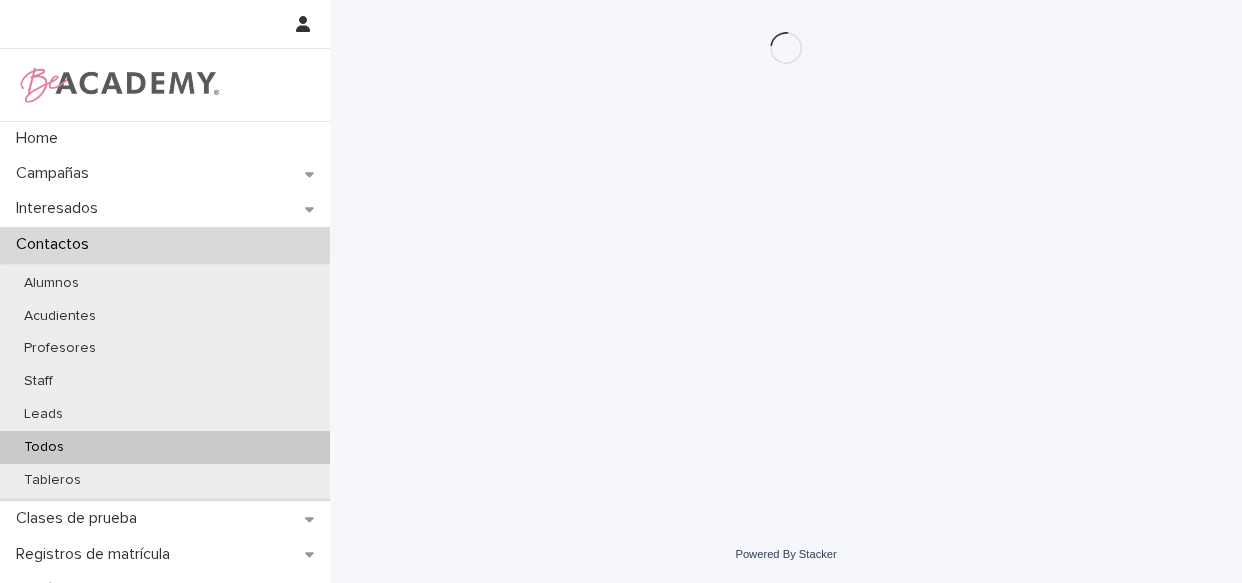 scroll, scrollTop: 0, scrollLeft: 0, axis: both 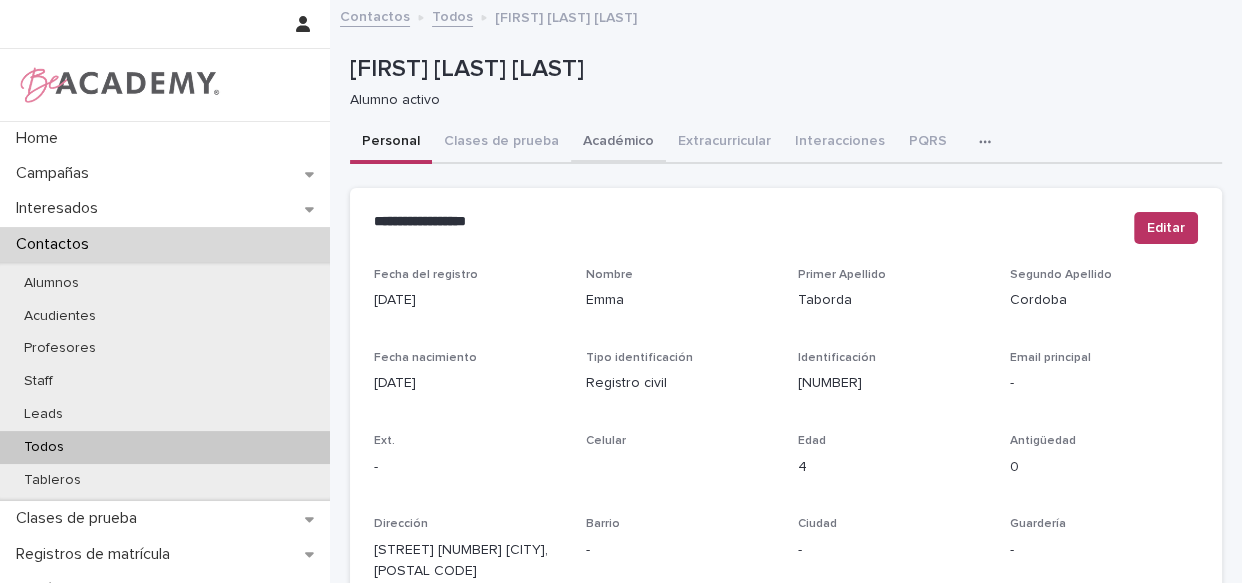 click on "Académico" at bounding box center (618, 143) 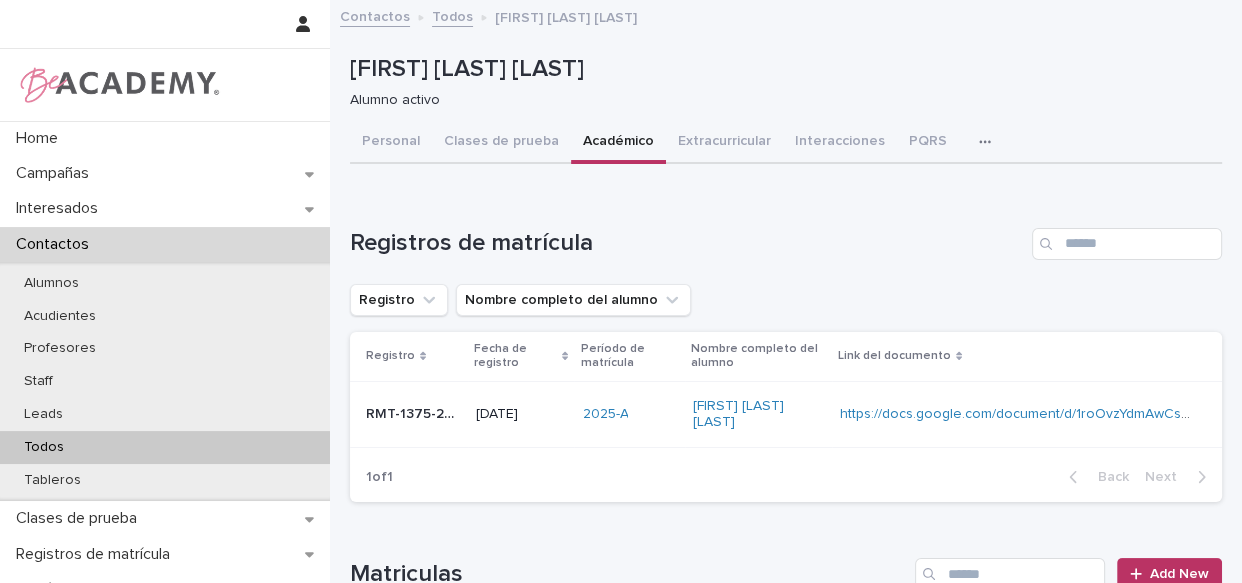 click on "Todos" at bounding box center [452, 15] 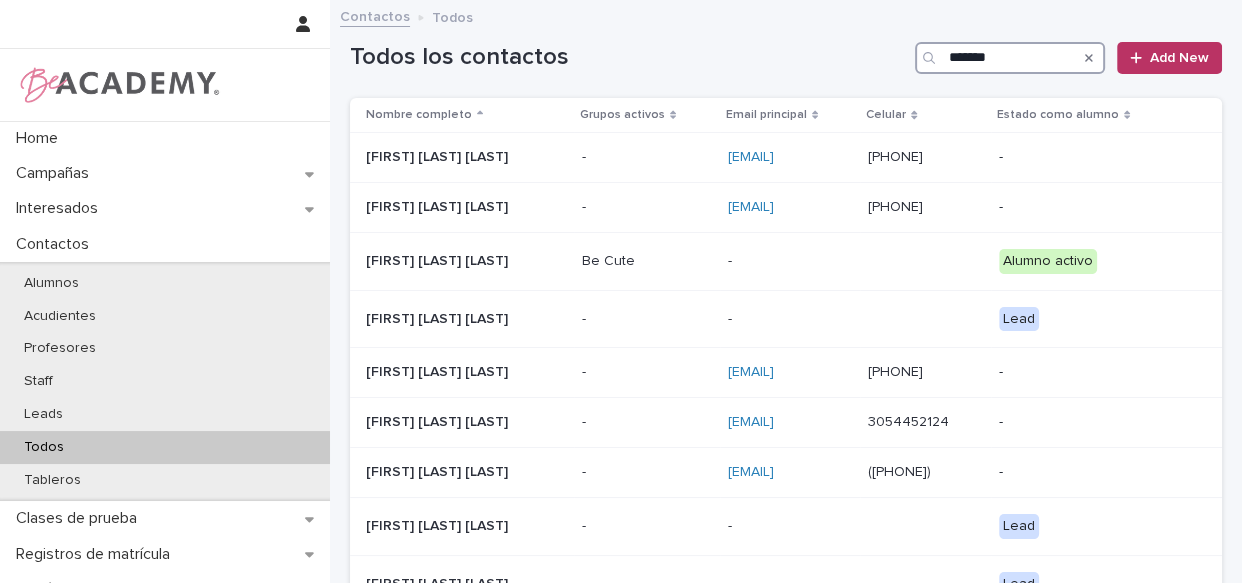 click on "*******" at bounding box center (1010, 58) 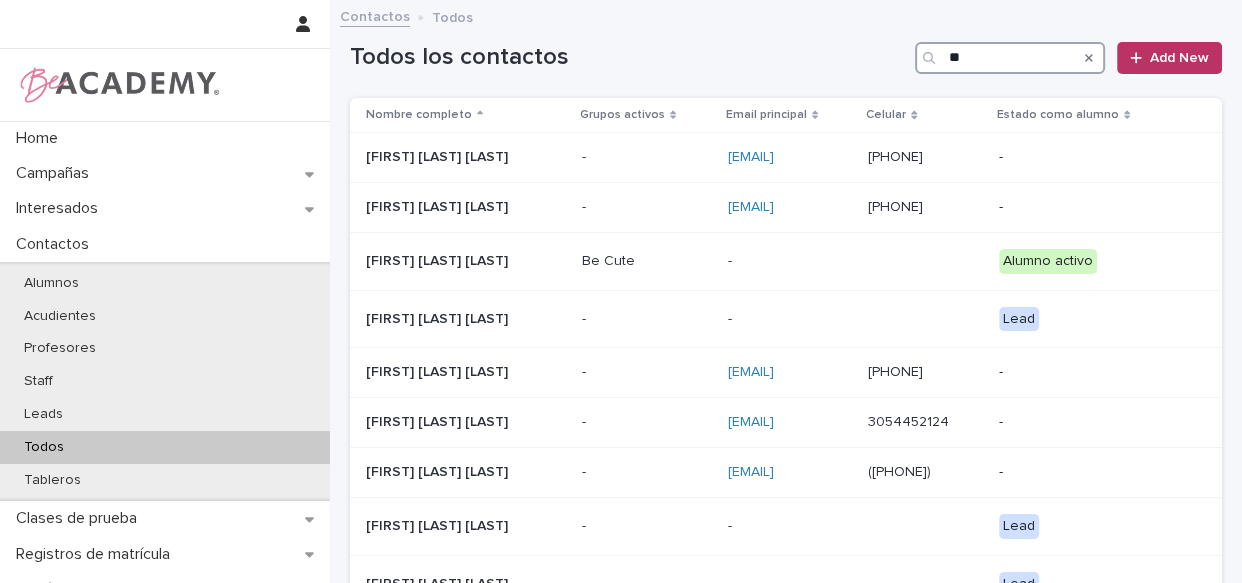 type on "*" 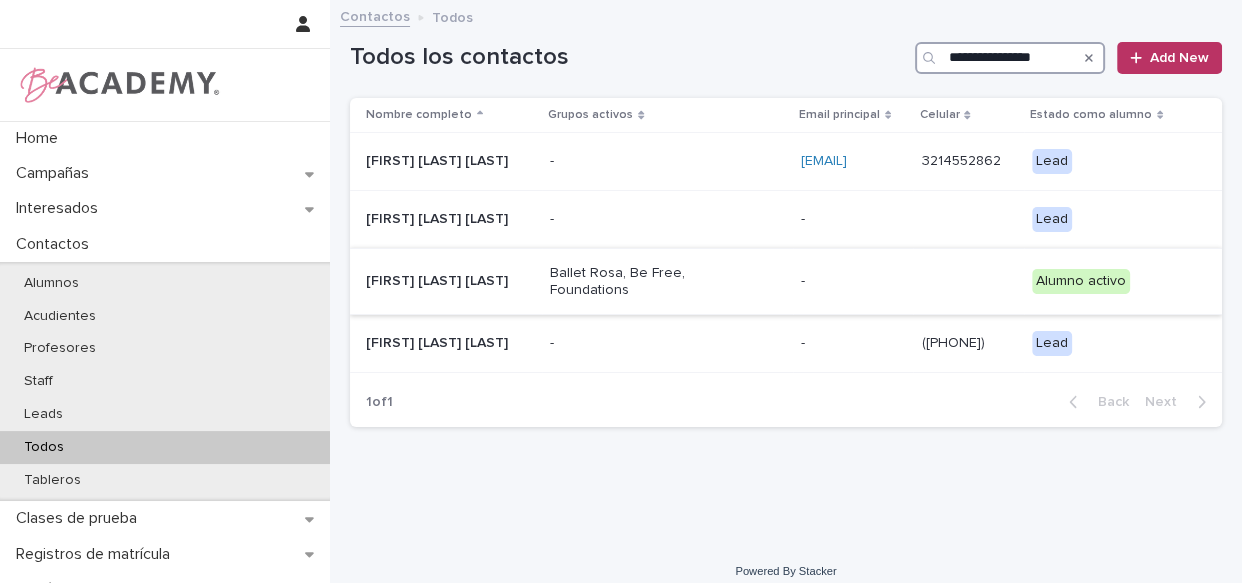 type on "**********" 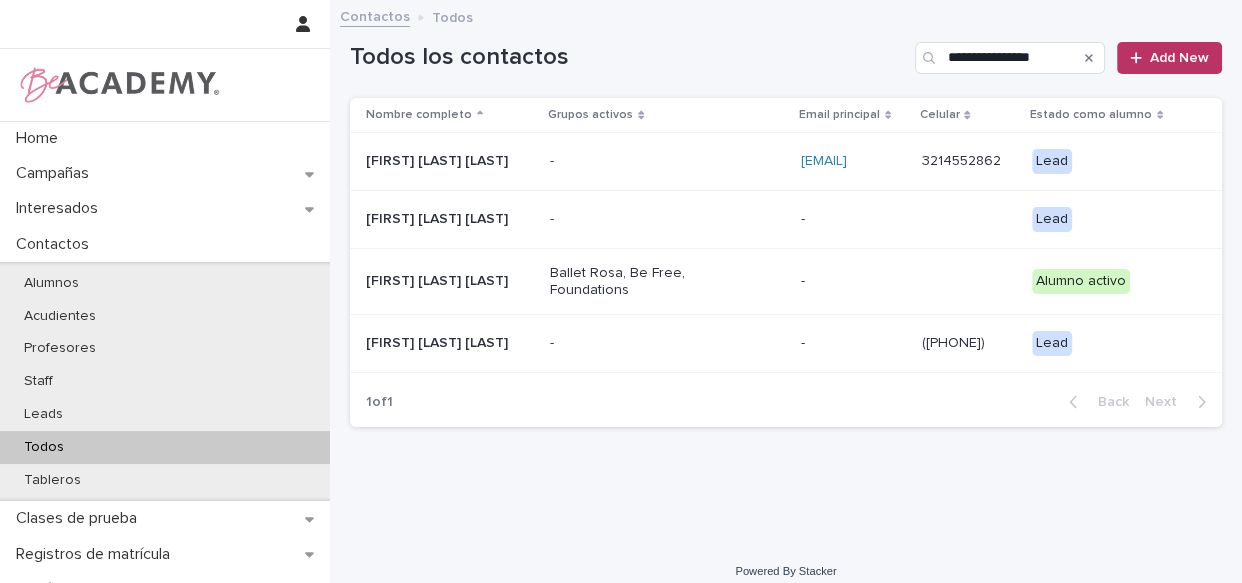 click on "Ballet Rosa, Be Free, Foundations" at bounding box center [650, 282] 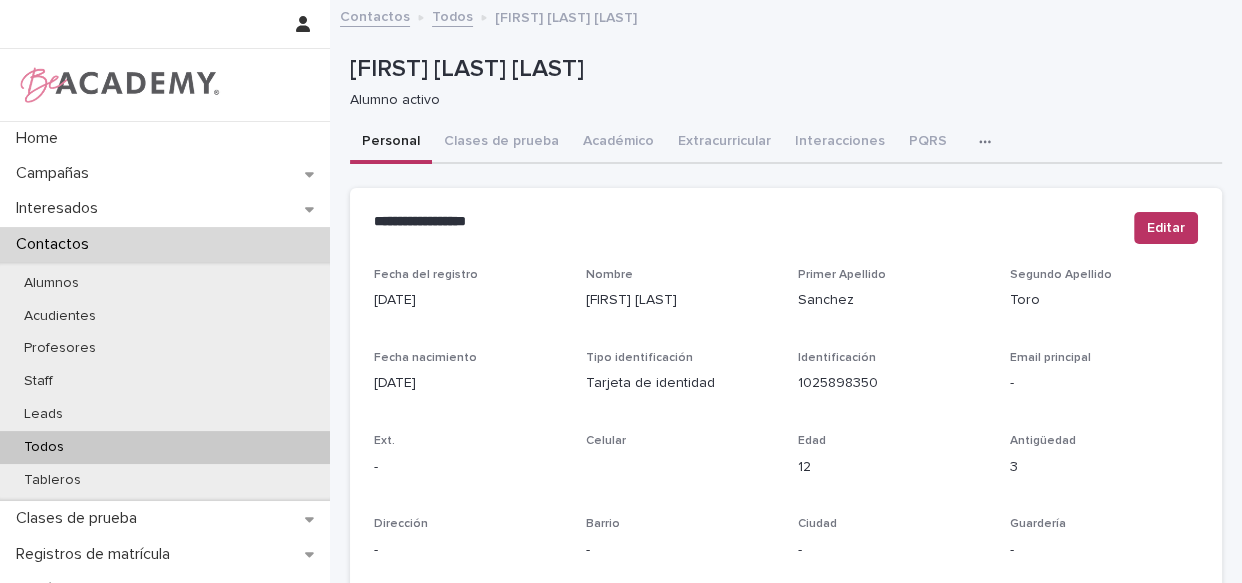 click on "Todos" at bounding box center (452, 15) 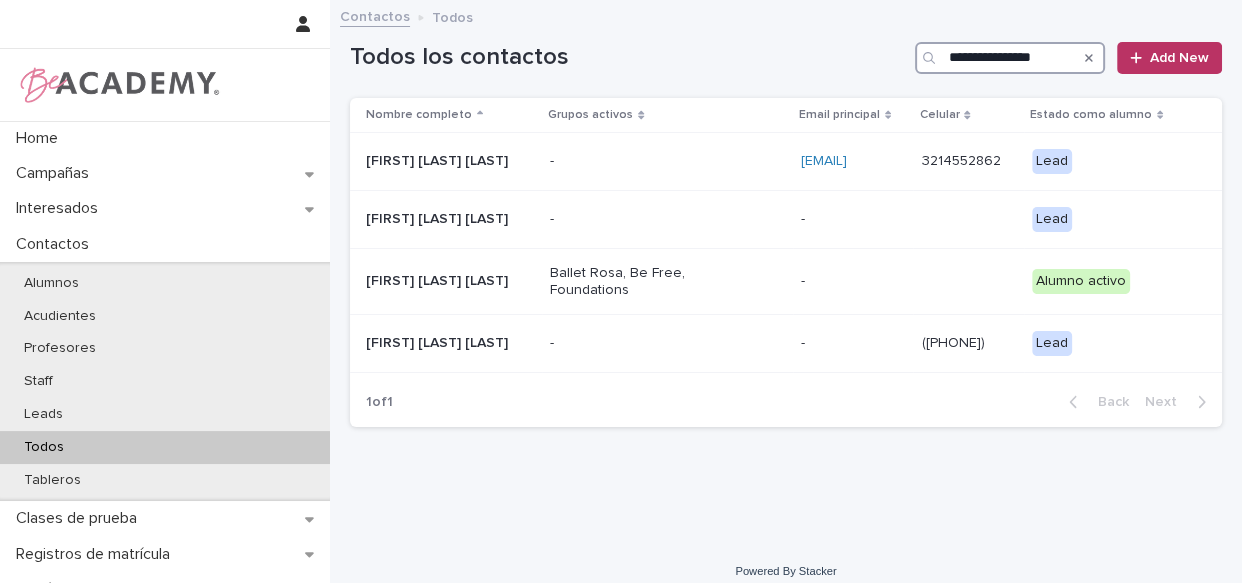 click on "**********" at bounding box center (1010, 58) 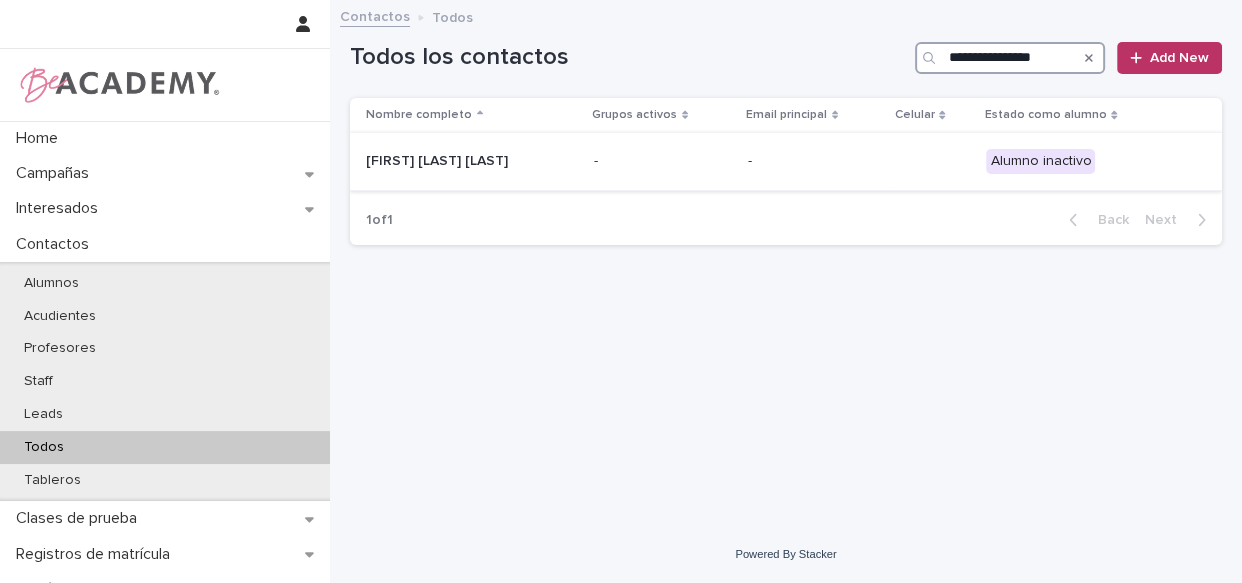 type on "**********" 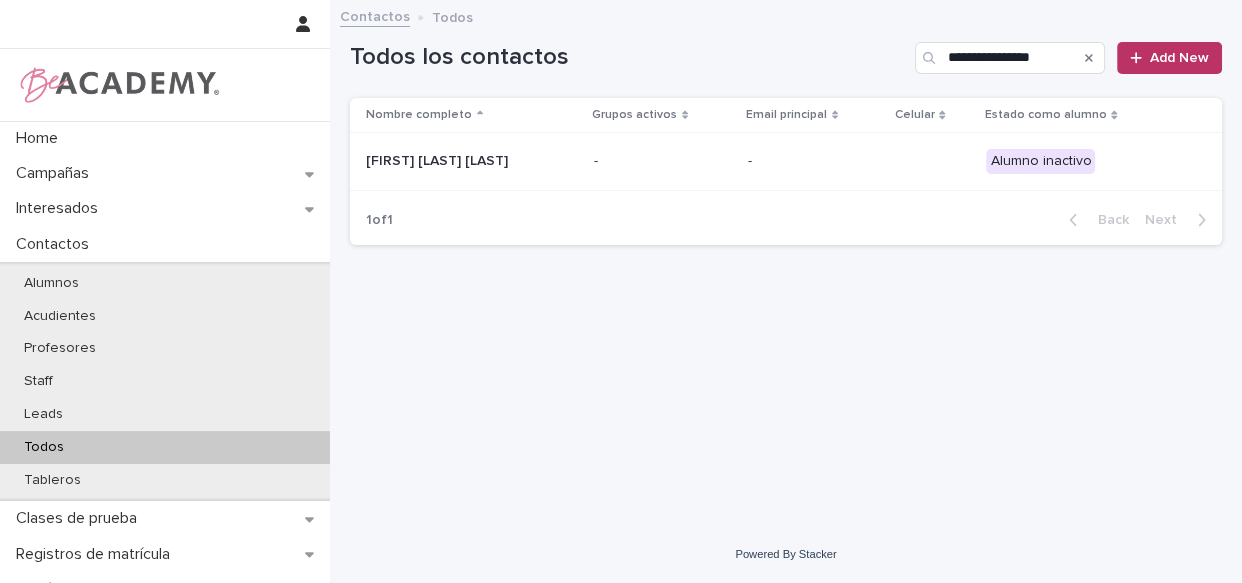 click on "-" at bounding box center (663, 161) 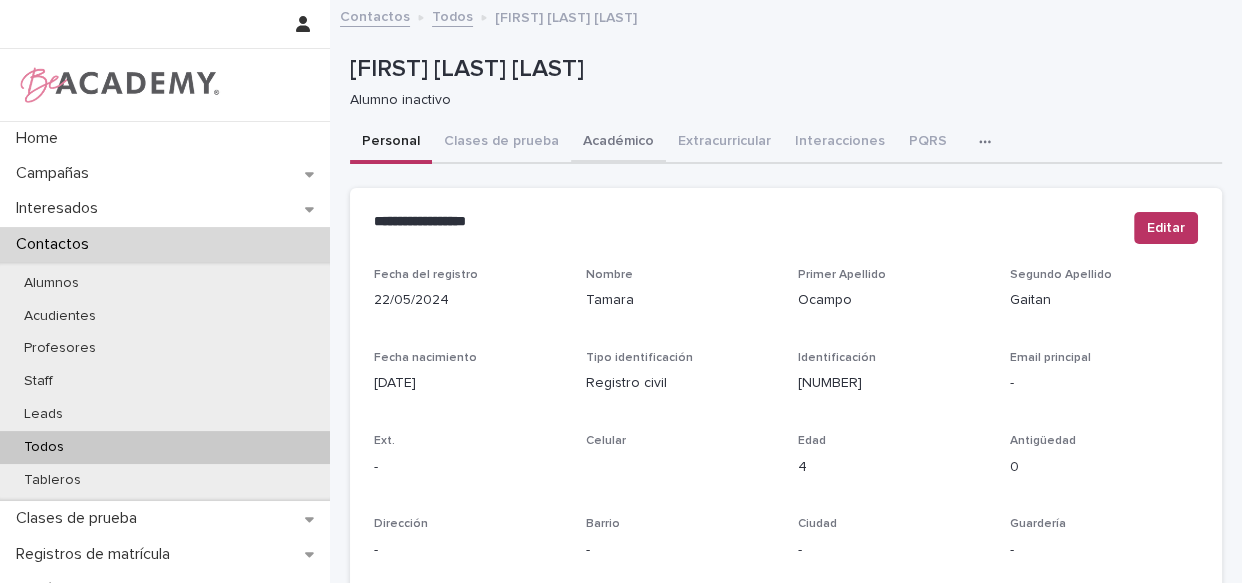 click on "Académico" at bounding box center [618, 143] 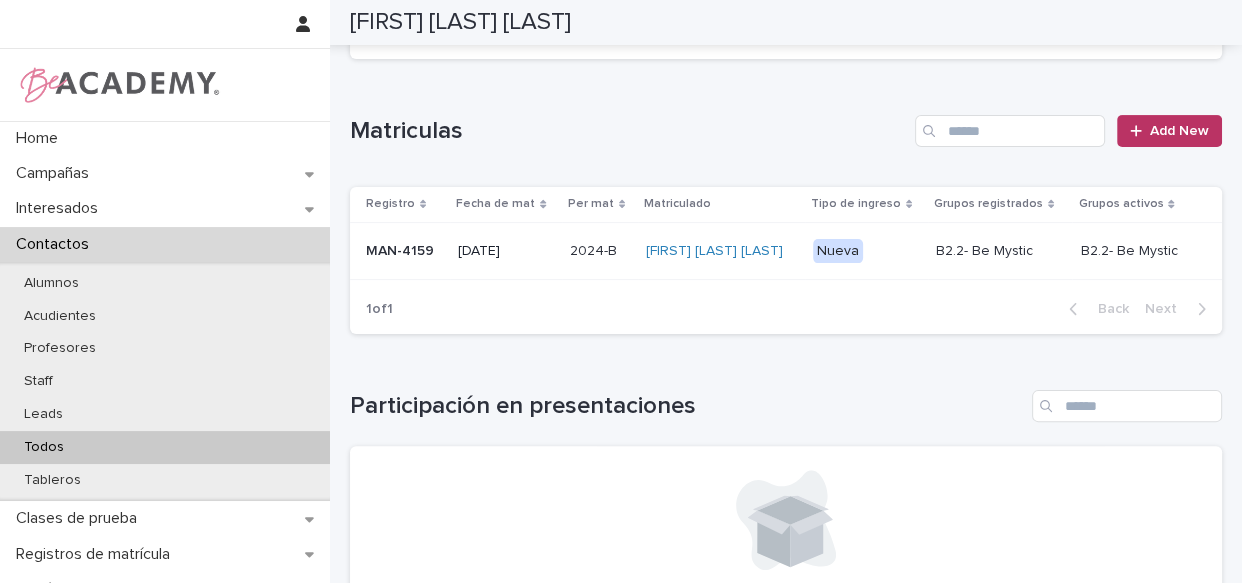 scroll, scrollTop: 80, scrollLeft: 0, axis: vertical 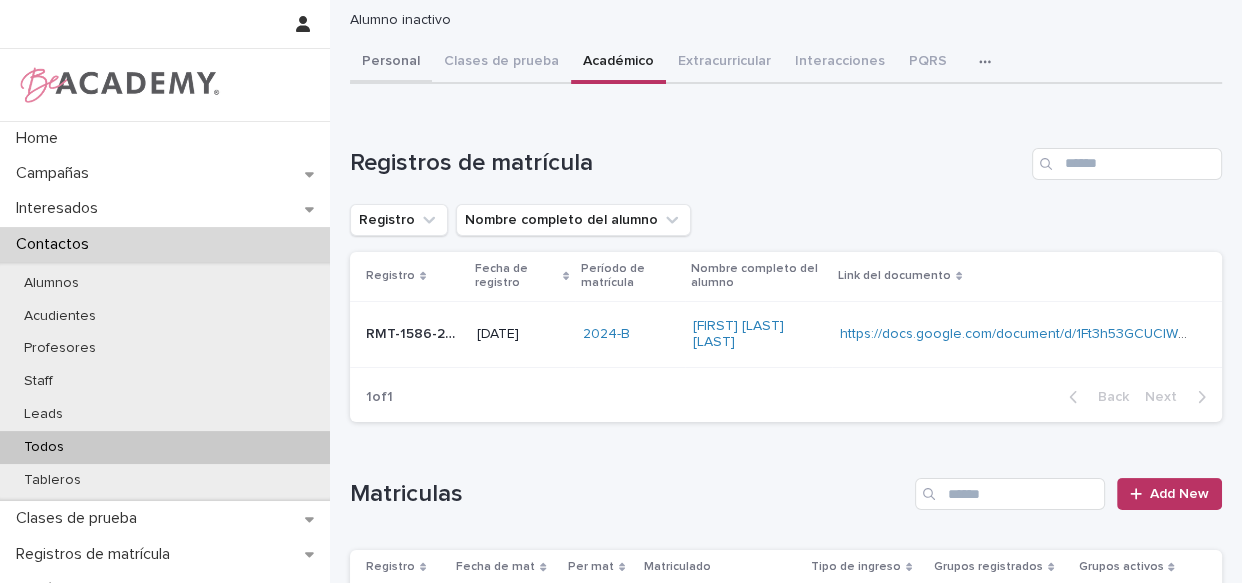 click on "Personal Clases de prueba Académico Extracurricular Interacciones PQRS Tareas Eventos Can't display tree at index  0 Can't display tree at index  2 Loading... Saving… Loading... Saving… Loading... Saving… Registros de matrícula Registro Nombre completo del alumno Registro Fecha de registro Período de matrícula Nombre completo del alumno Link del documento RMT-1586-2025 RMT-1586-2025   [DATE] 2024-B   [FIRST] [LAST] [LAST]   https://docs.google.com/document/d/1Ft3h53GCUCIWuN2lOdb2yDPoyTb7v4bWHVDU3l5smQE 1  of  1 Back Next Loading... Saving… Matriculas Add New Registro Fecha de mat Per mat Matriculado Tipo de ingreso Grupos registrados Grupos activos MAN-4159 [DATE] 2024-B 2024-B   [FIRST] [LAST] [LAST]   Nueva B2.2- Be Mystic B2.2- Be Mystic 1  of  1 Back Next Loading... Saving… Loading... Saving… Loading... Saving… Participación en presentaciones No records Can't display tree at index  5 Can't display tree at index  4 Can't display tree at index  3" at bounding box center [786, 548] 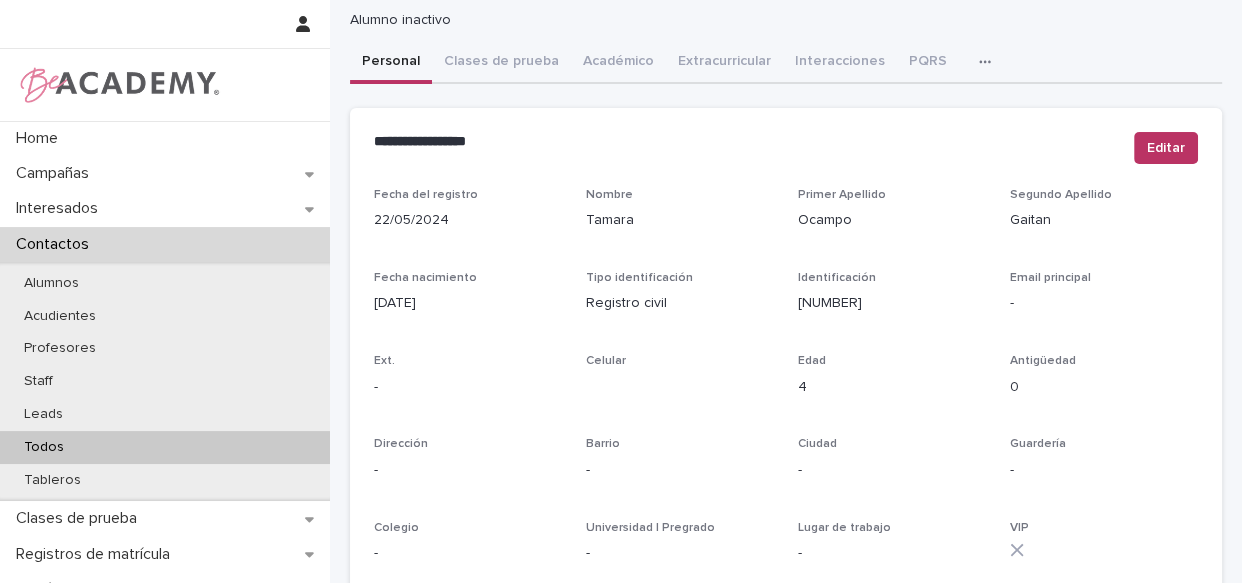 scroll, scrollTop: 174, scrollLeft: 0, axis: vertical 